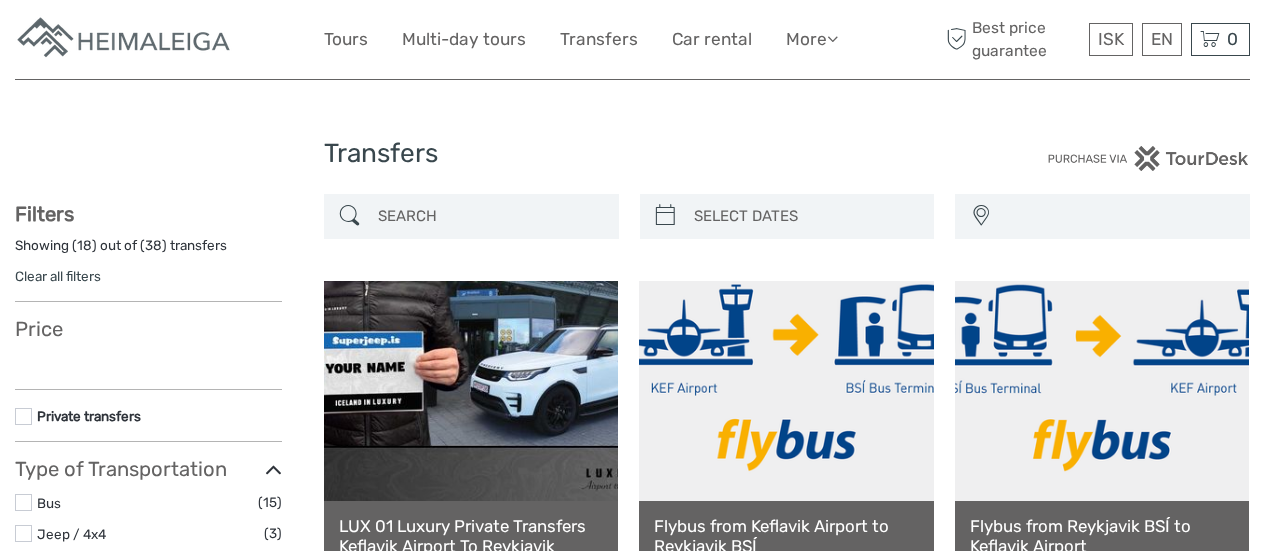 scroll, scrollTop: 0, scrollLeft: 0, axis: both 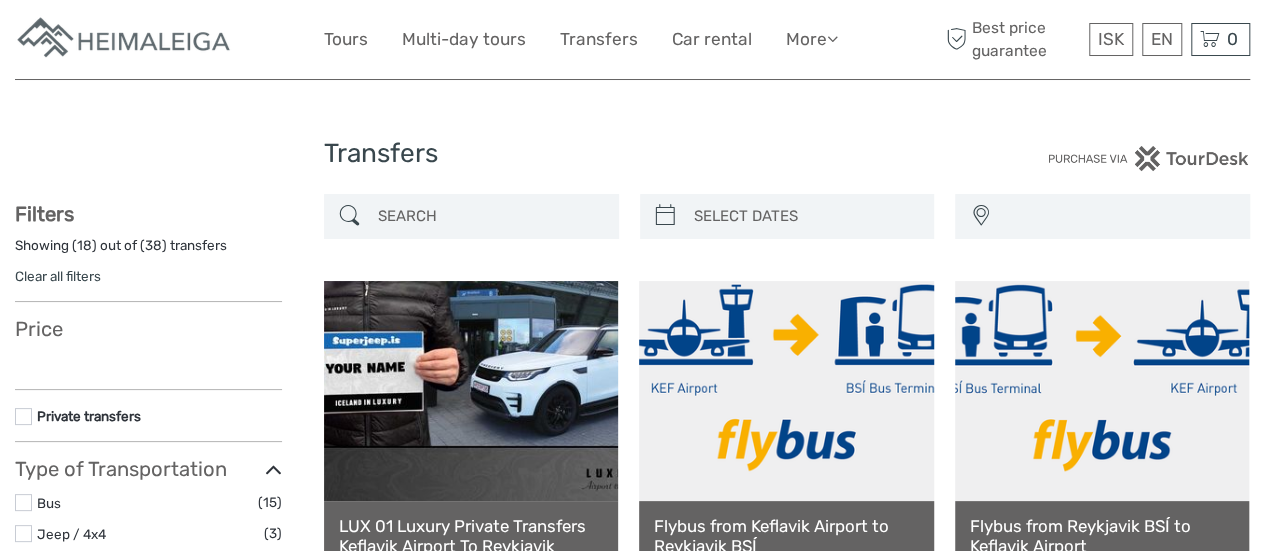 select 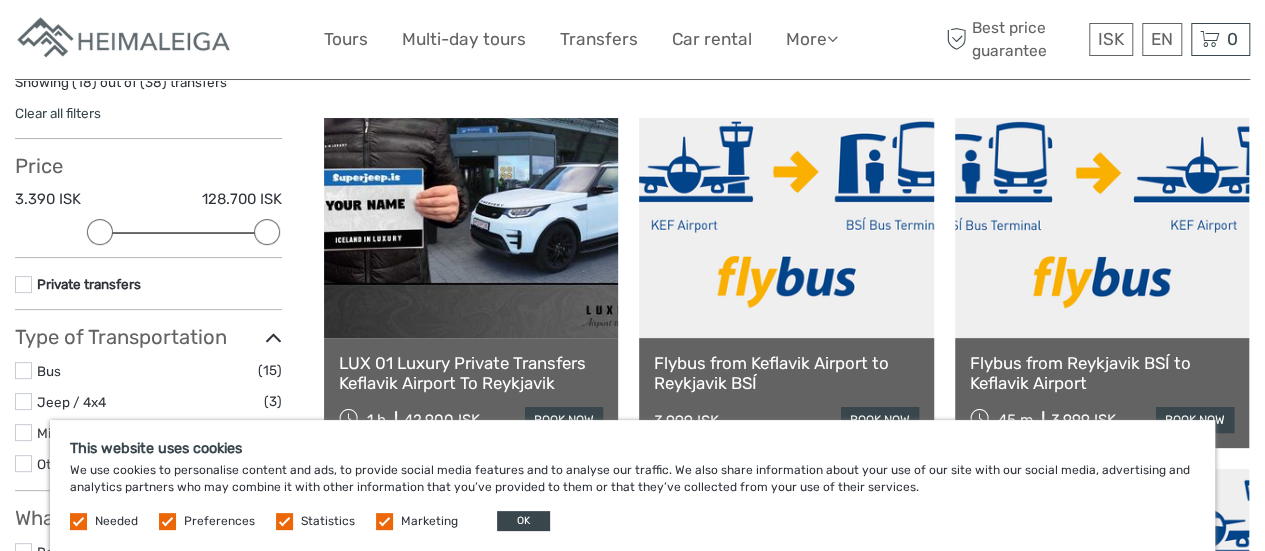 scroll, scrollTop: 170, scrollLeft: 0, axis: vertical 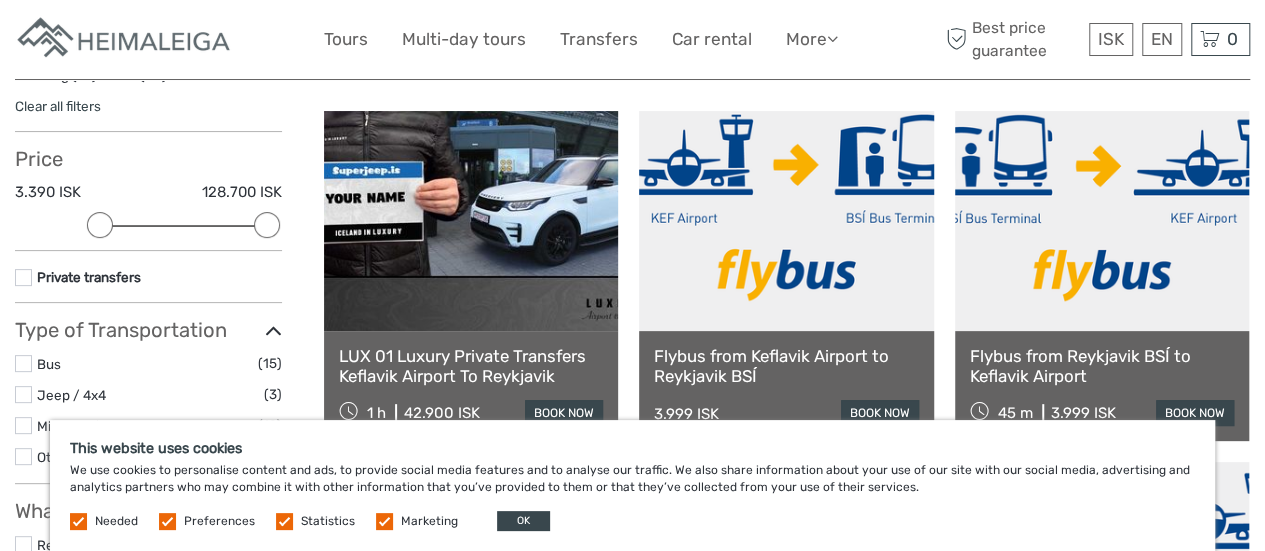 drag, startPoint x: 1272, startPoint y: 77, endPoint x: 1279, endPoint y: 106, distance: 29.832869 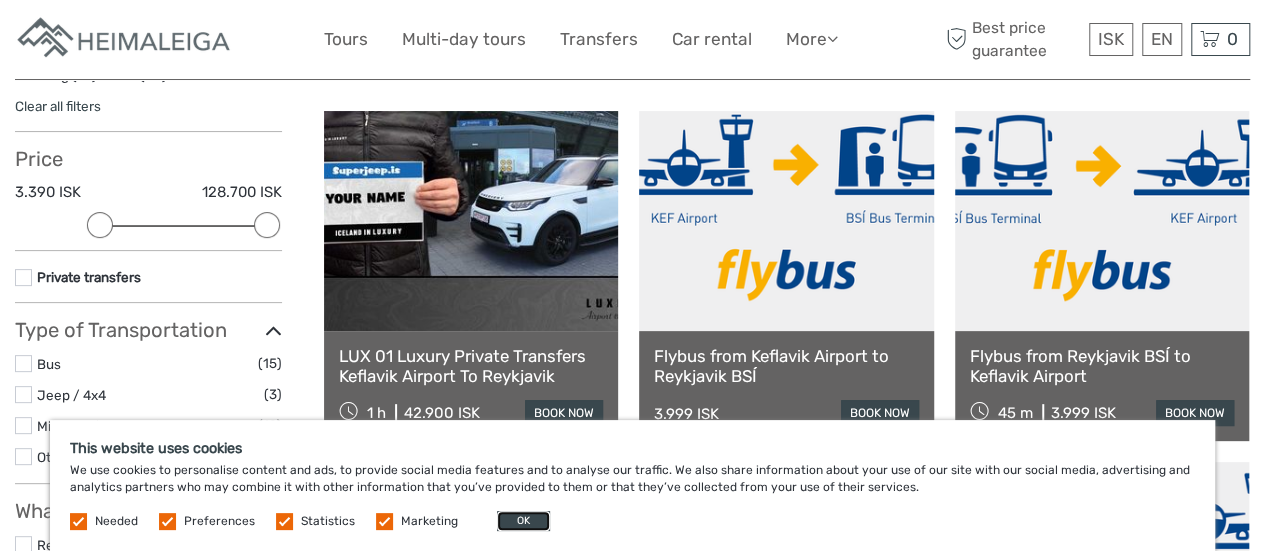 click on "OK" at bounding box center [523, 521] 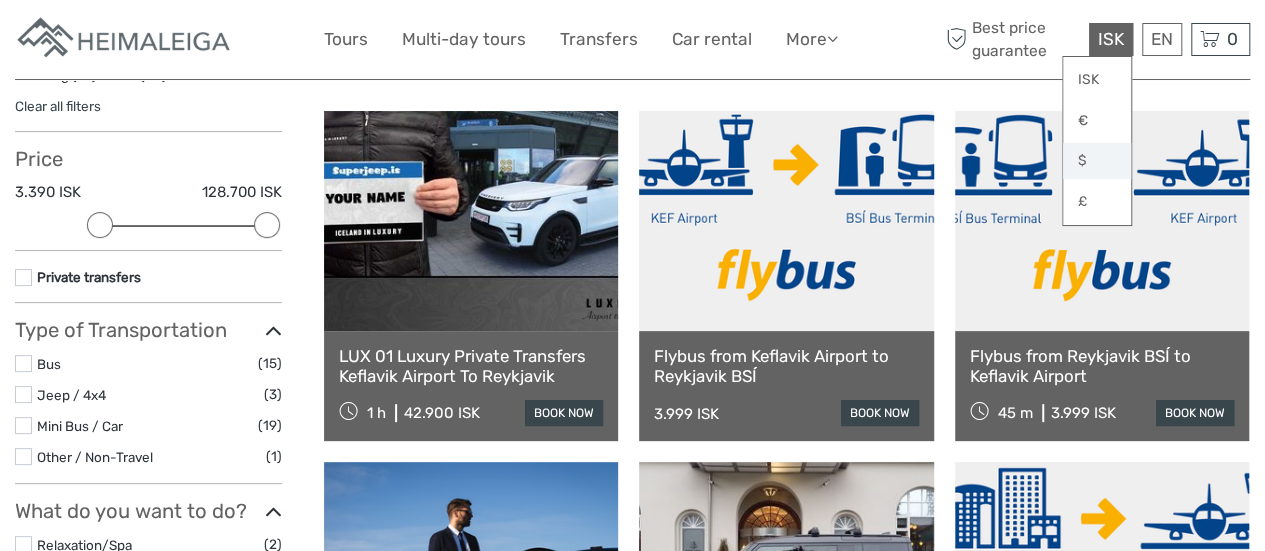click on "$" at bounding box center [1097, 161] 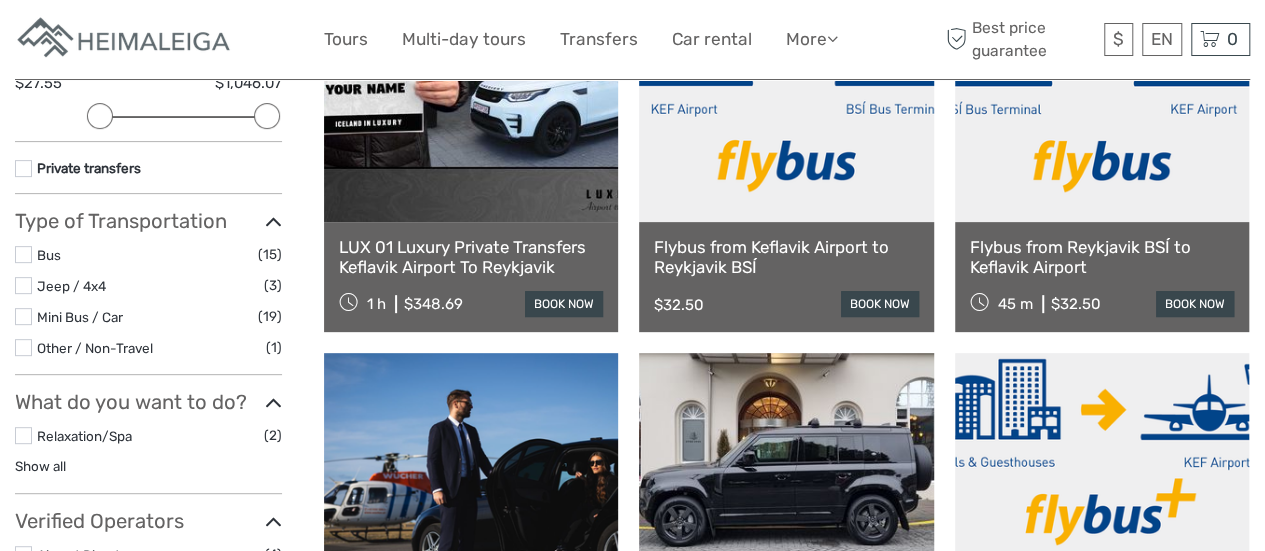 scroll, scrollTop: 244, scrollLeft: 0, axis: vertical 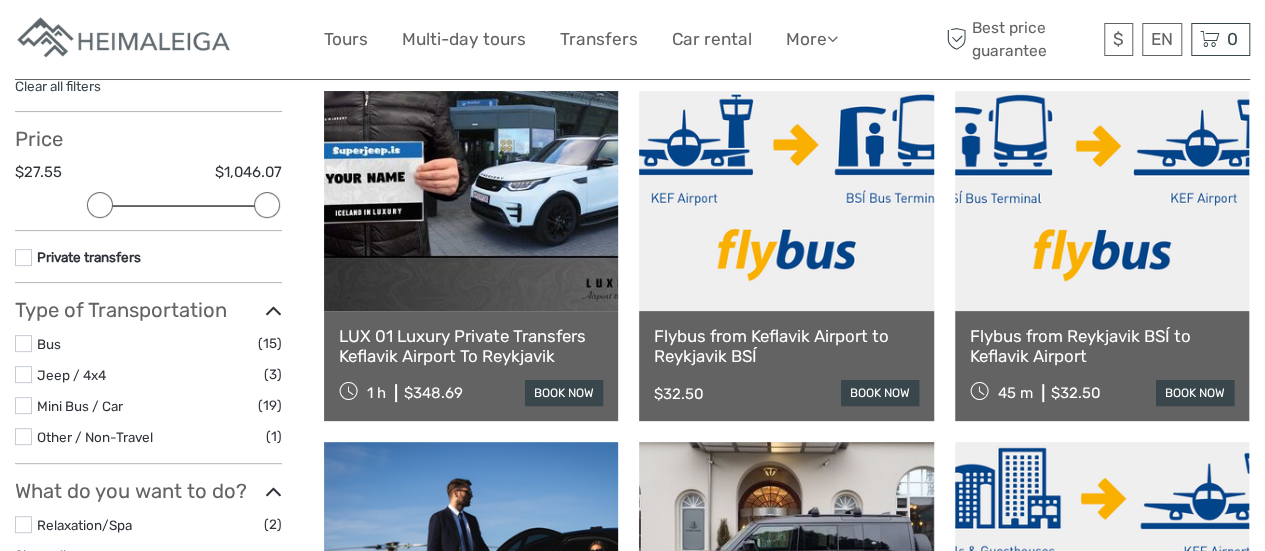 click at bounding box center (786, 201) 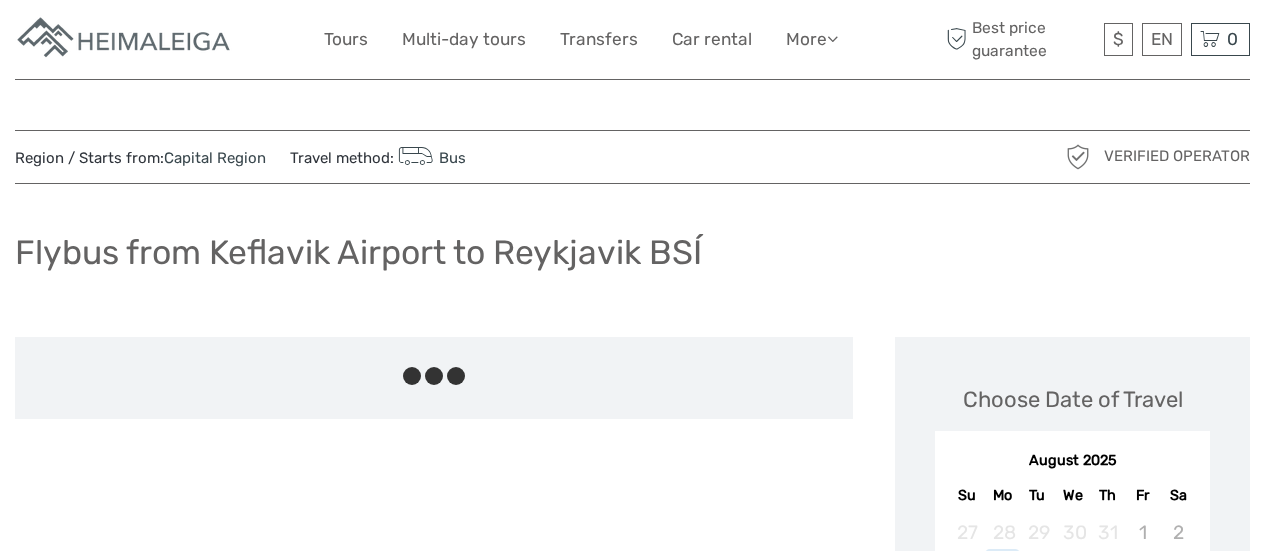 scroll, scrollTop: 0, scrollLeft: 0, axis: both 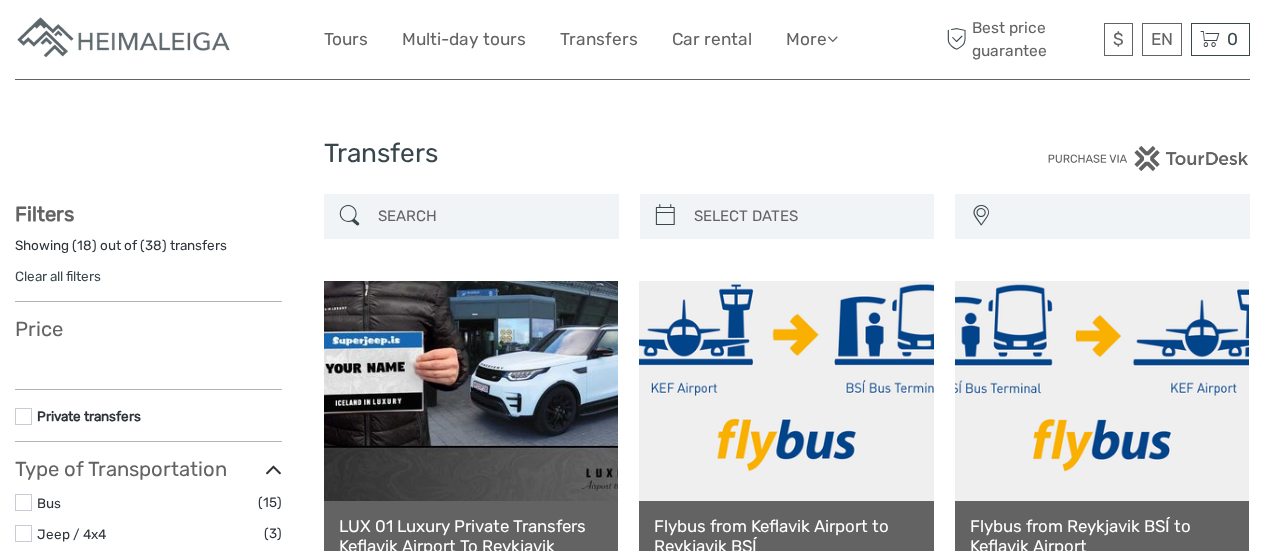 select 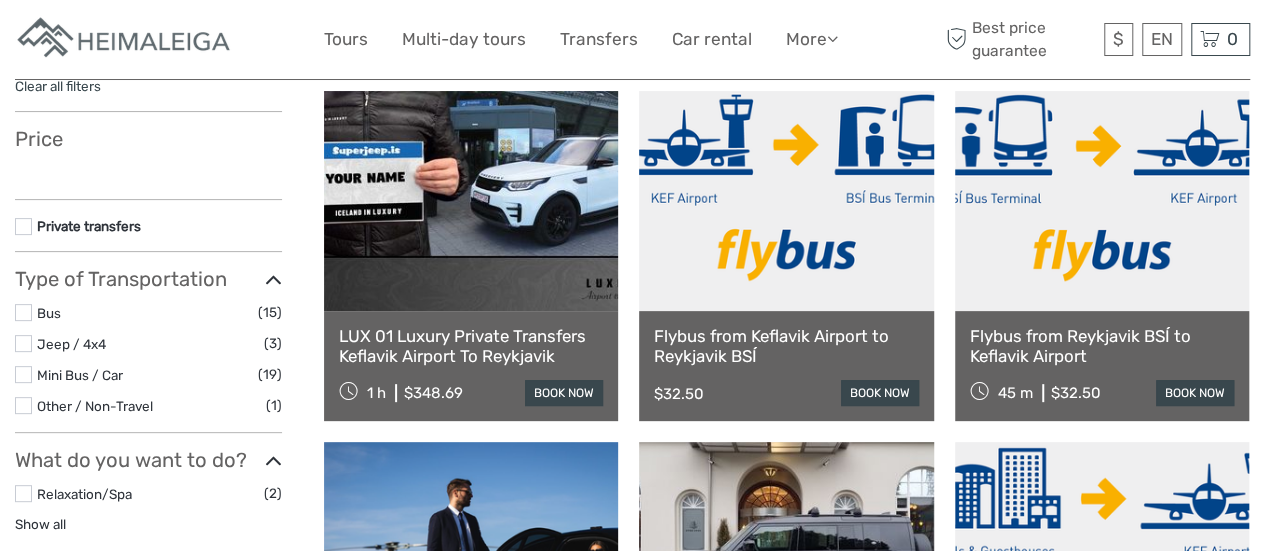 select 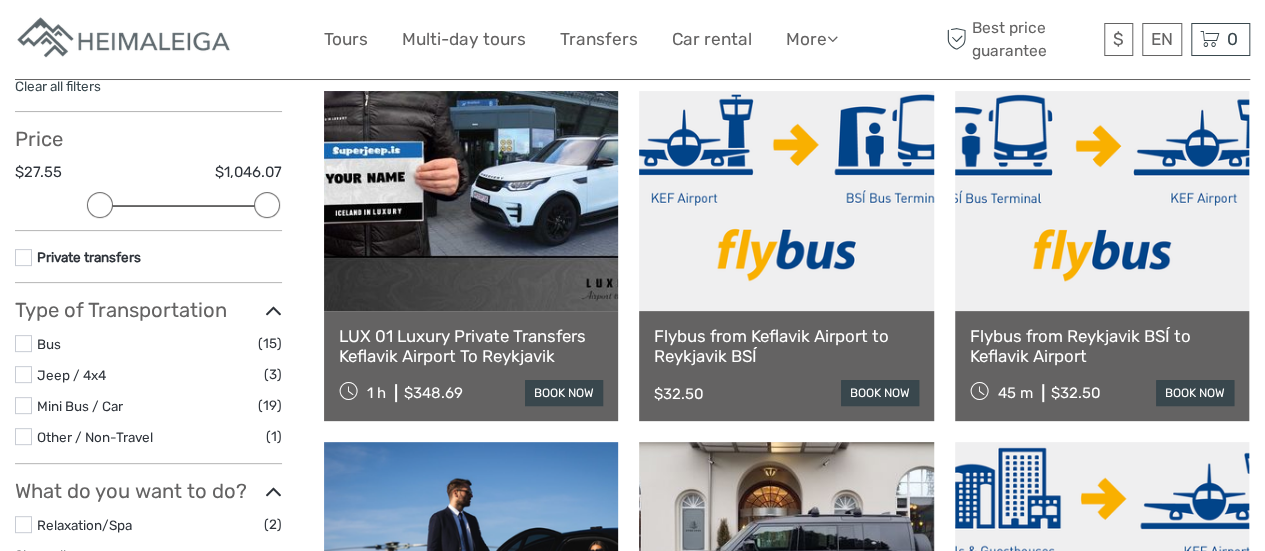 scroll, scrollTop: 0, scrollLeft: 0, axis: both 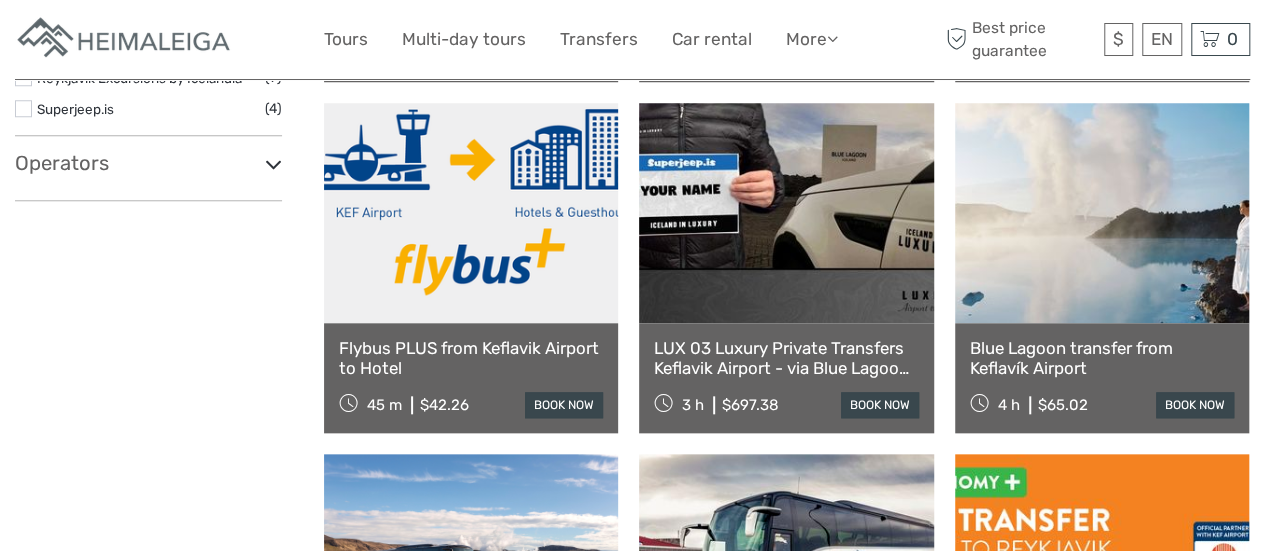 click on "book now" at bounding box center [564, 405] 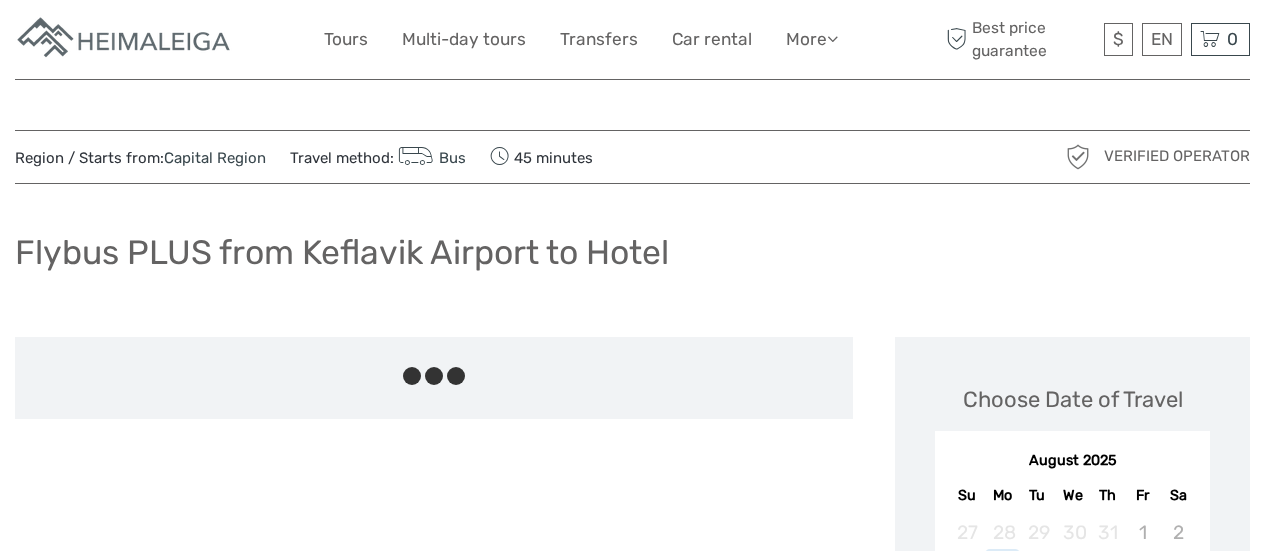 scroll, scrollTop: 0, scrollLeft: 0, axis: both 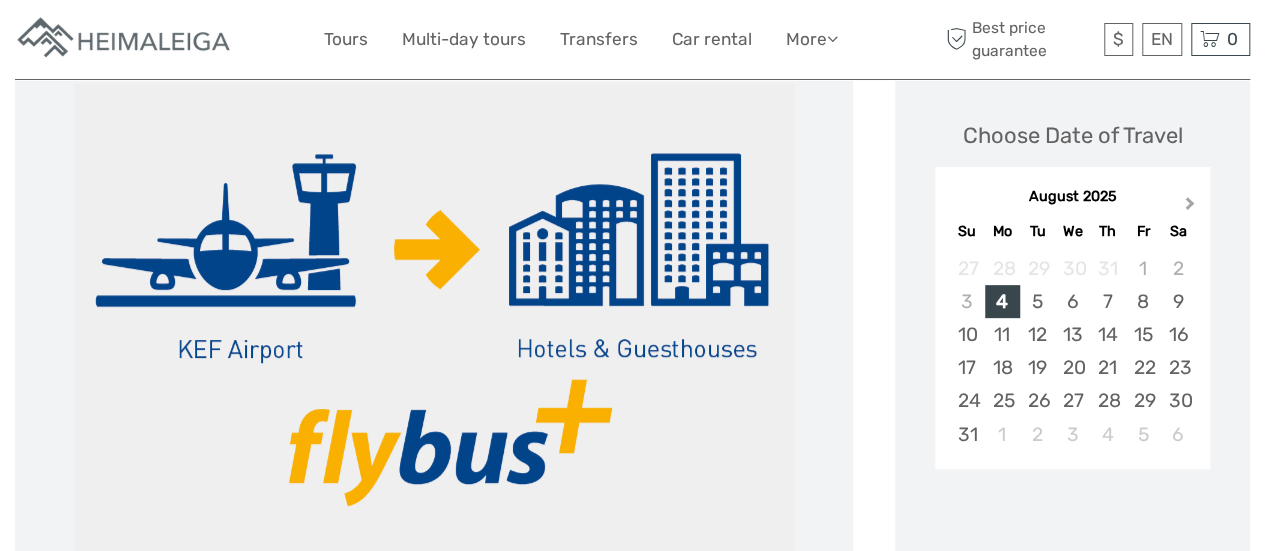 click on "Next Month" at bounding box center (1192, 208) 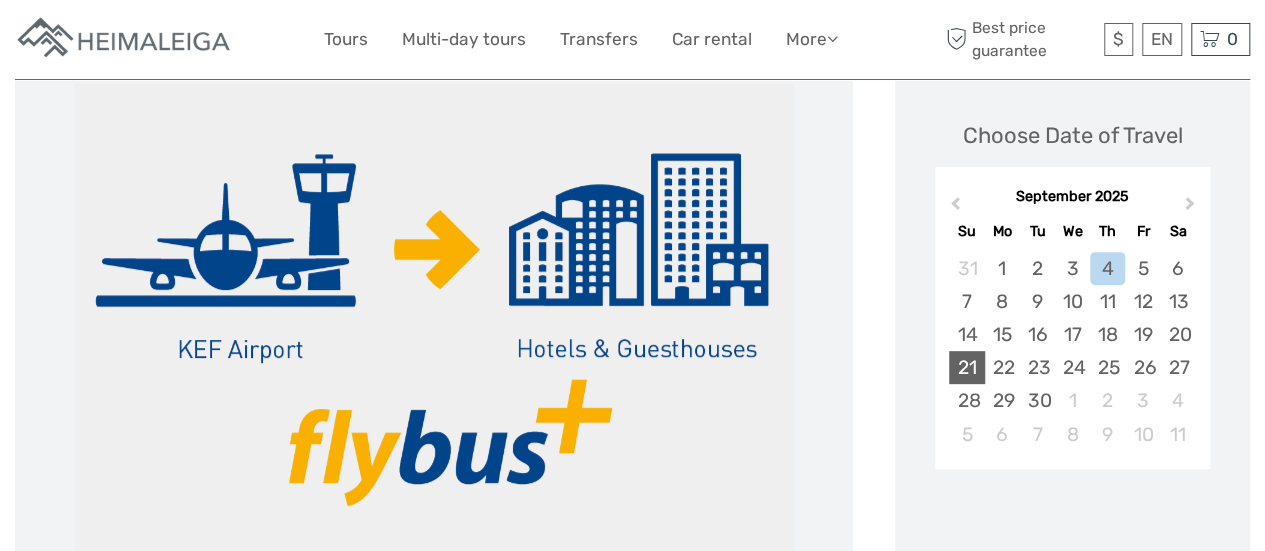 click on "21" at bounding box center [966, 367] 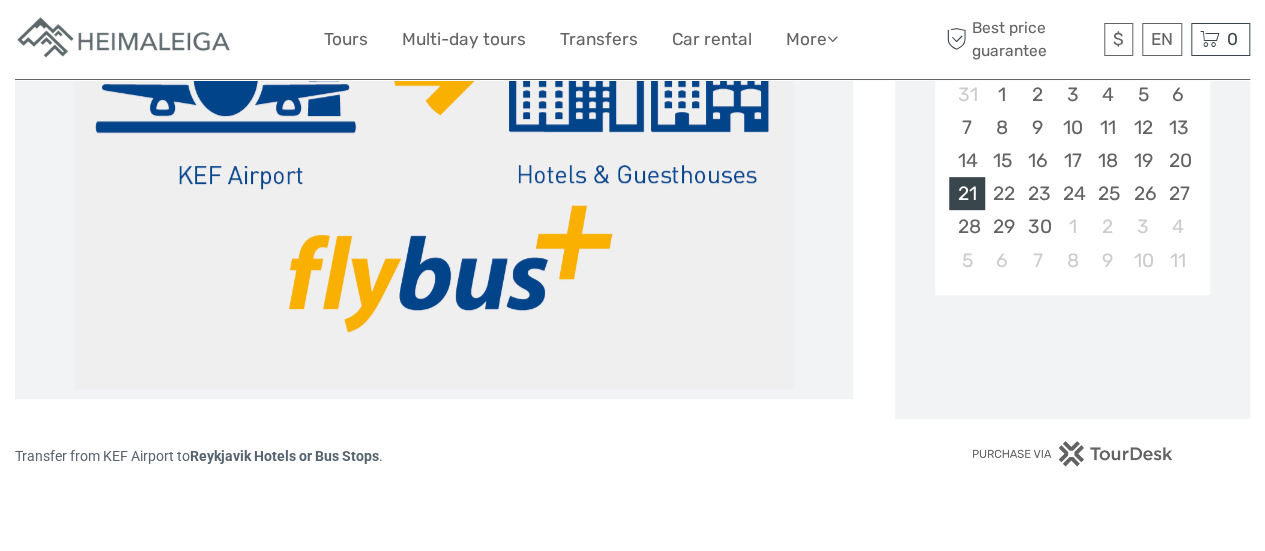 scroll, scrollTop: 428, scrollLeft: 0, axis: vertical 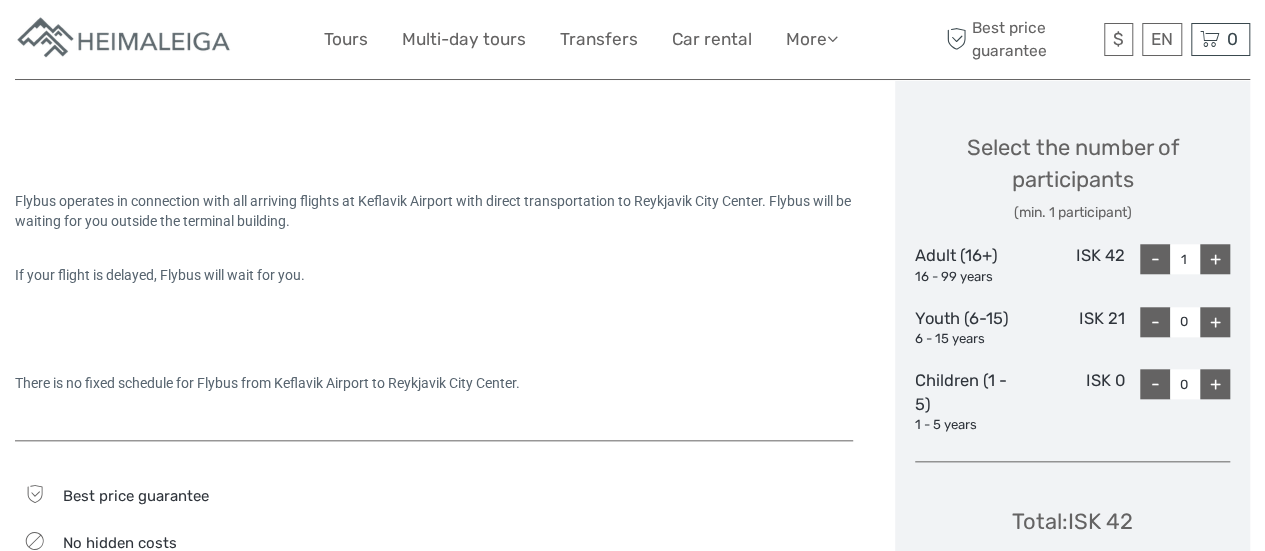 click on "+" at bounding box center [1215, 259] 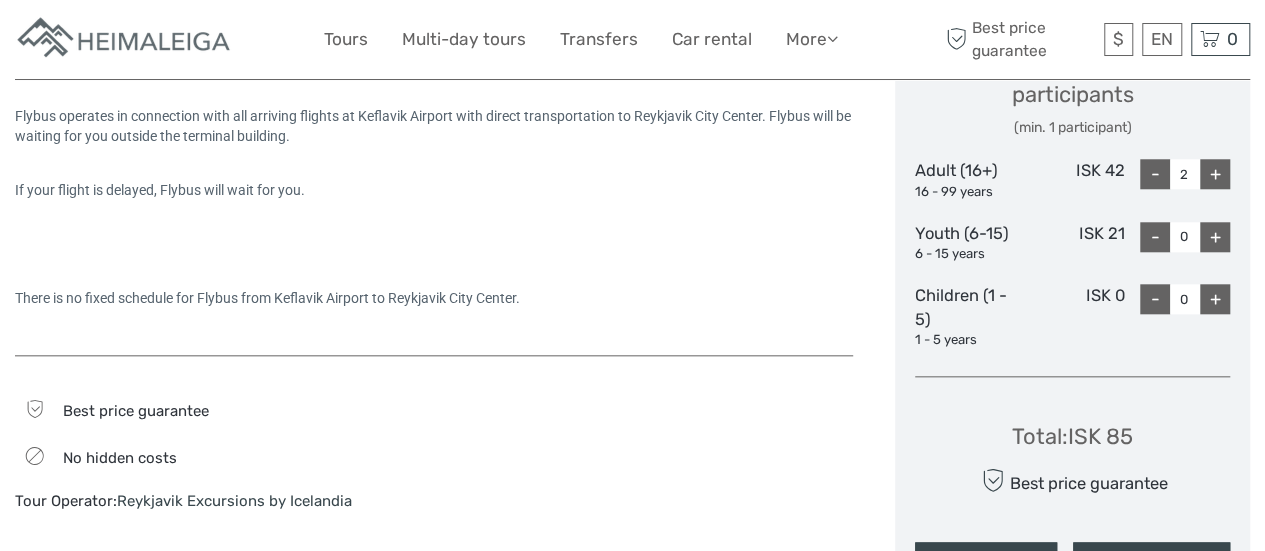 scroll, scrollTop: 886, scrollLeft: 0, axis: vertical 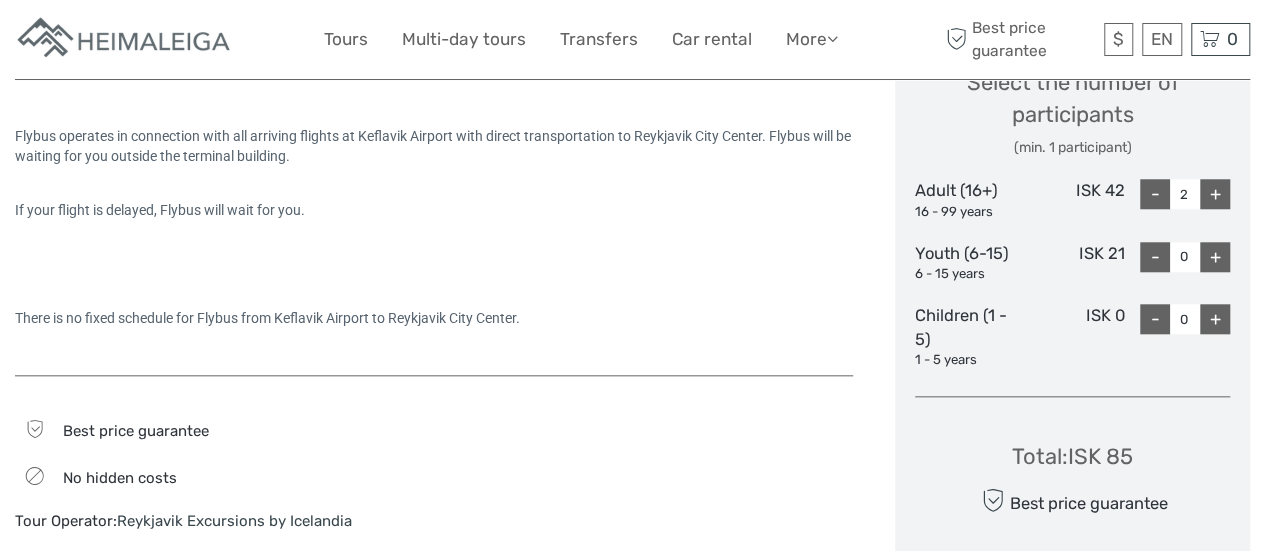 click on "-" at bounding box center [1155, 194] 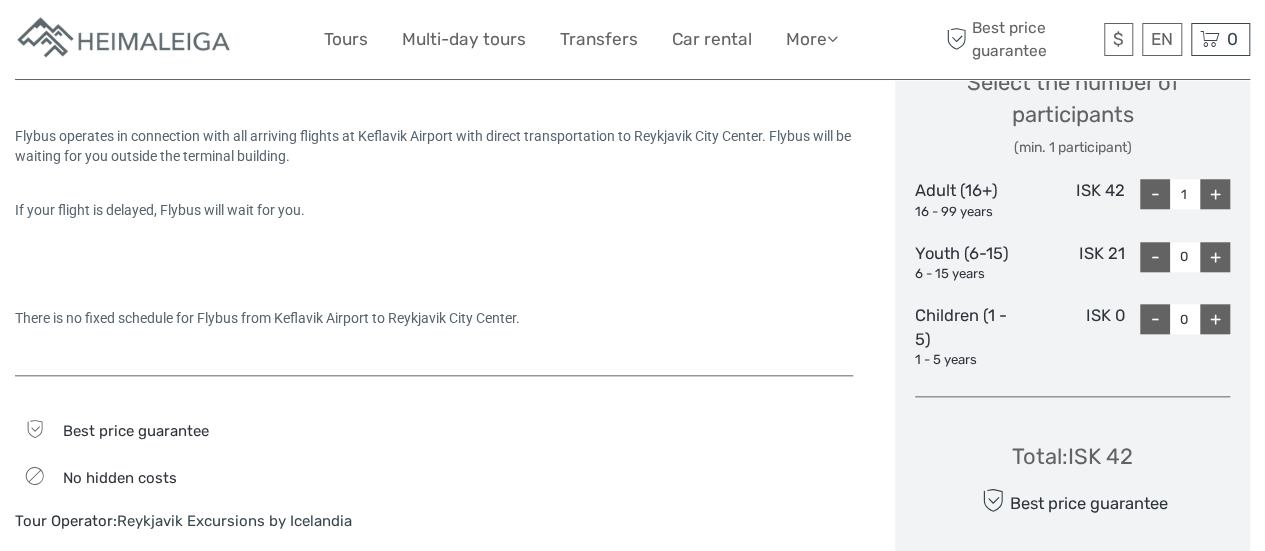 click on "+" at bounding box center (1215, 194) 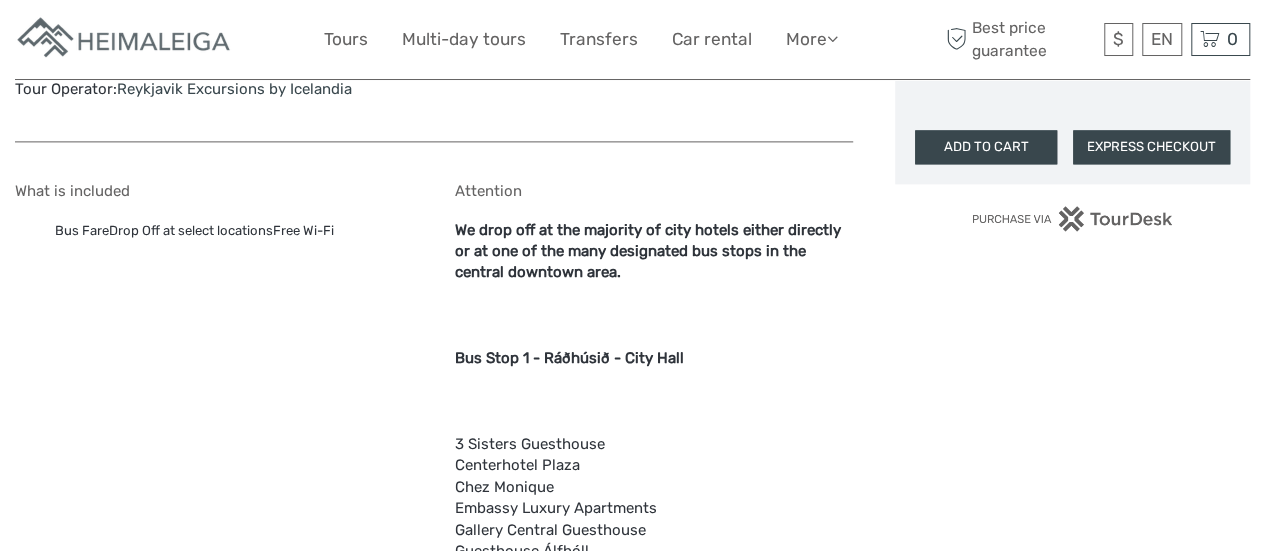 scroll, scrollTop: 1308, scrollLeft: 0, axis: vertical 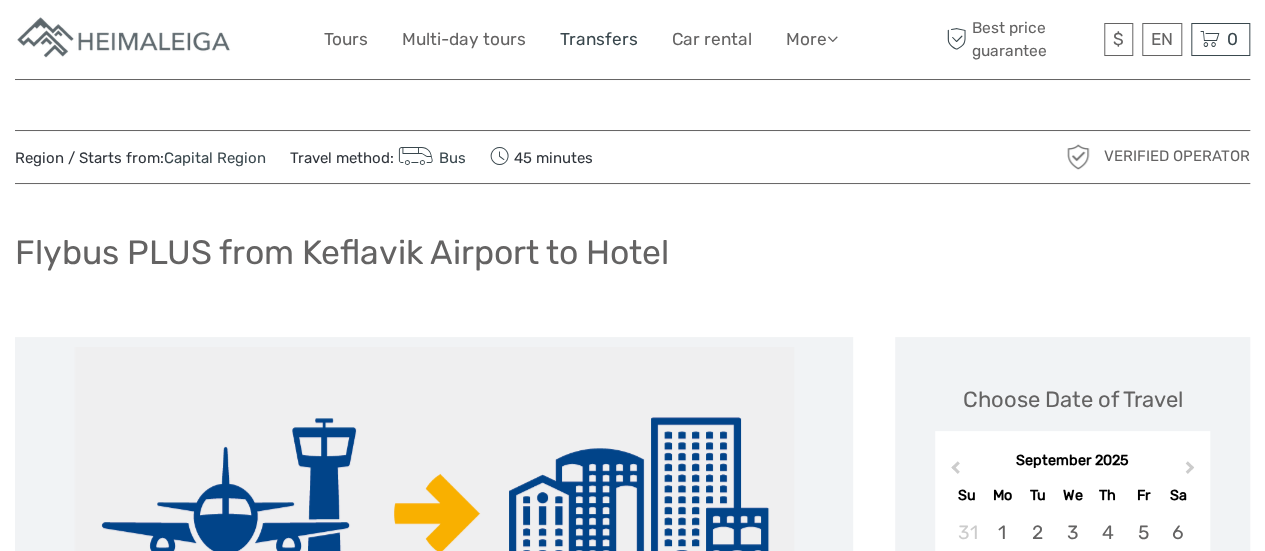 click on "Transfers" at bounding box center [599, 39] 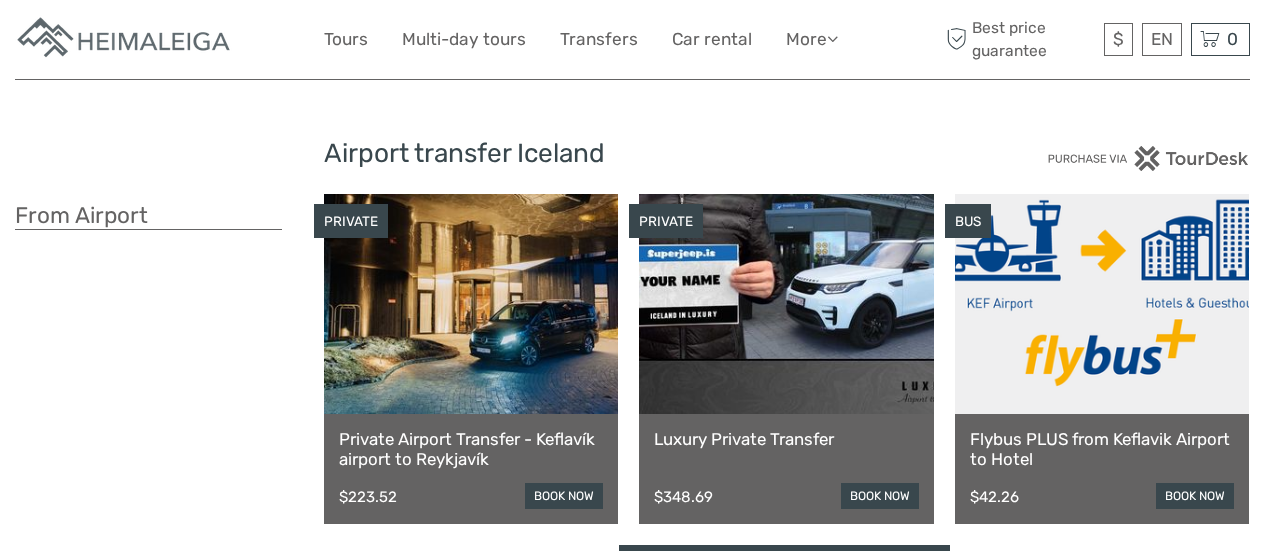 scroll, scrollTop: 0, scrollLeft: 0, axis: both 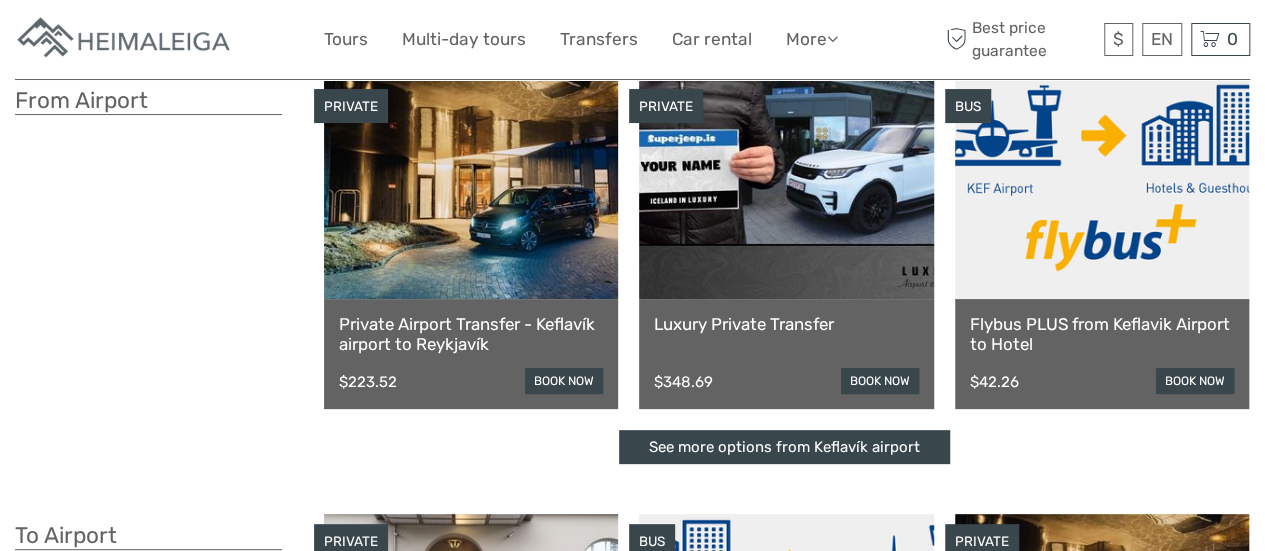 click on "Flybus PLUS from Keflavik Airport to Hotel
$42.26
book now" at bounding box center (1102, 354) 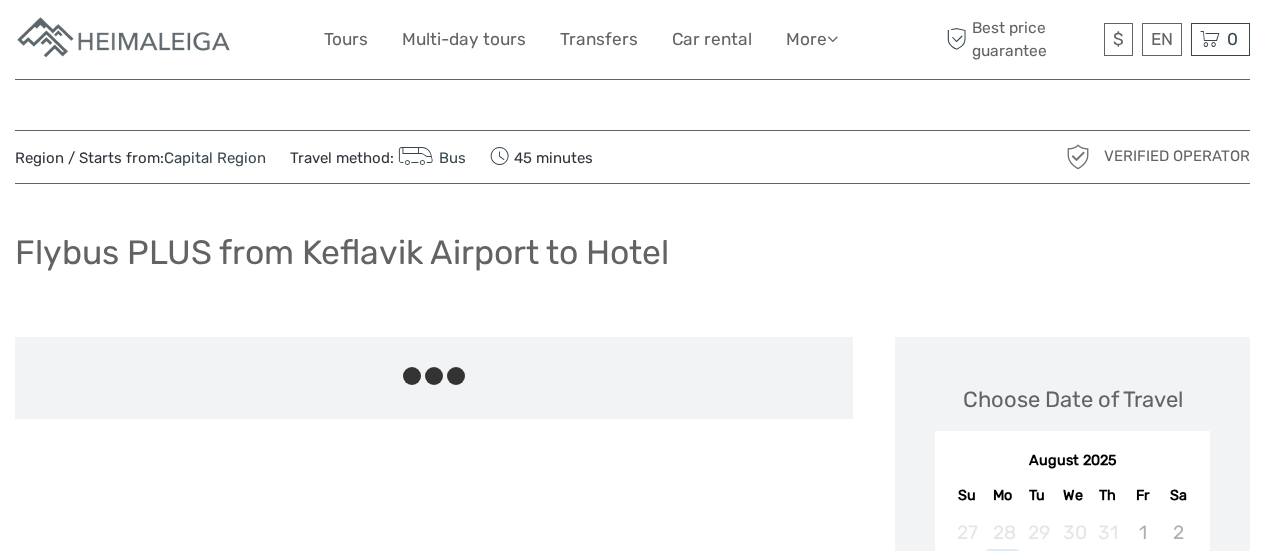 scroll, scrollTop: 0, scrollLeft: 0, axis: both 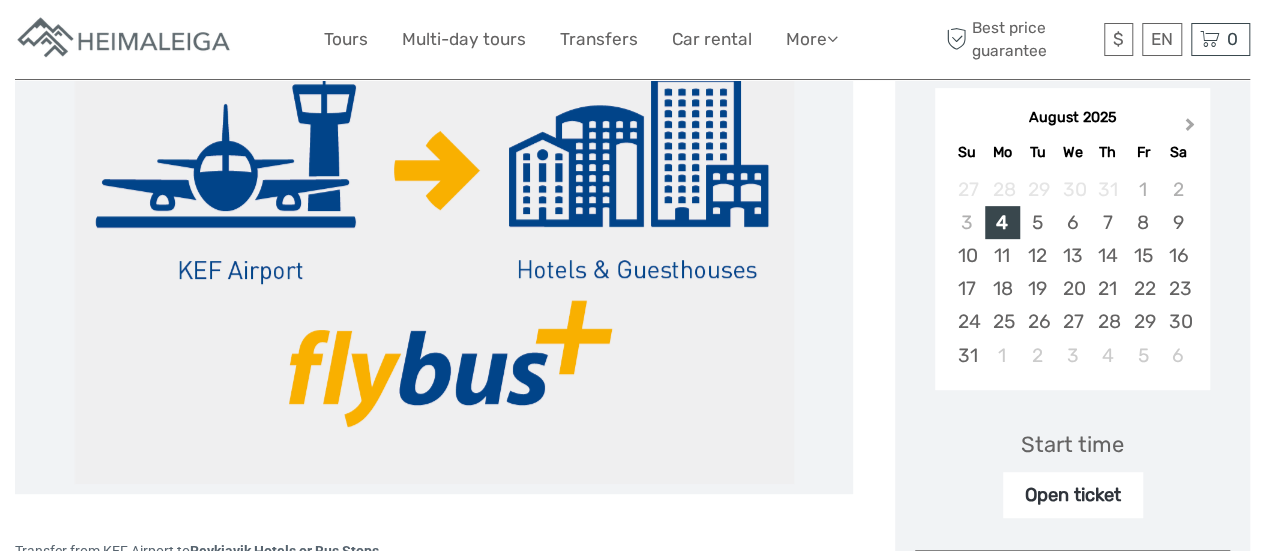 click on "Next Month" at bounding box center (1192, 129) 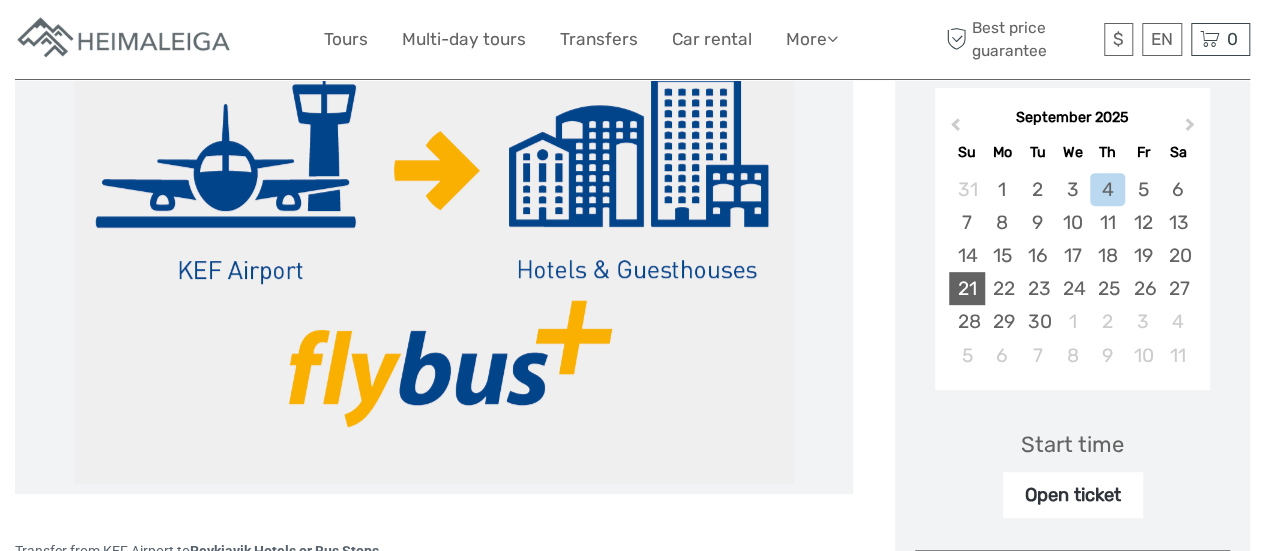 click on "21" at bounding box center (966, 288) 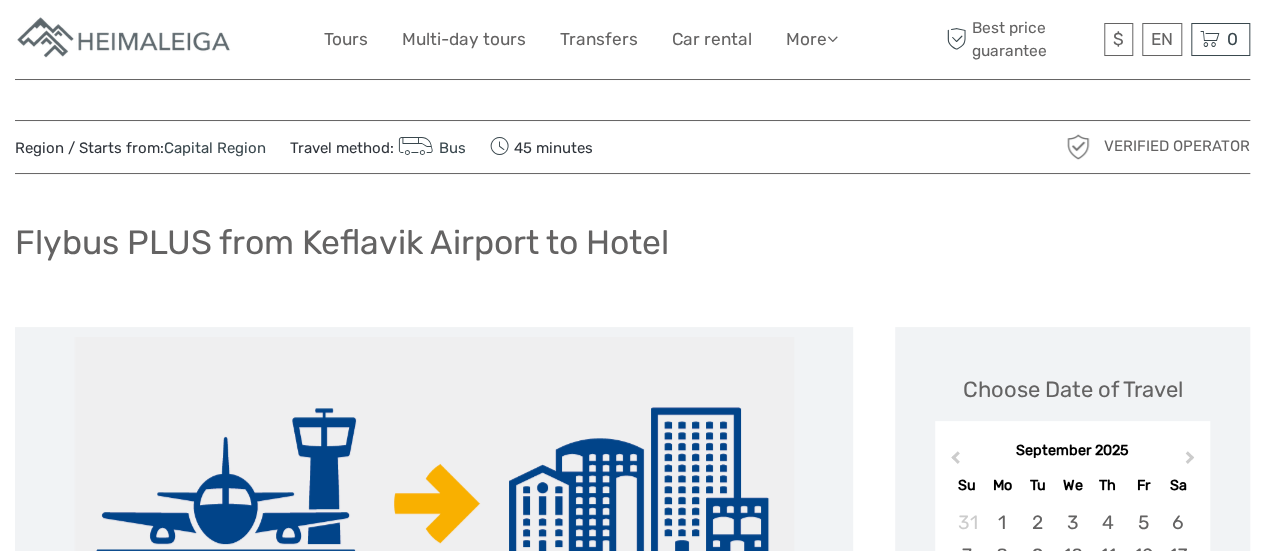 scroll, scrollTop: 0, scrollLeft: 0, axis: both 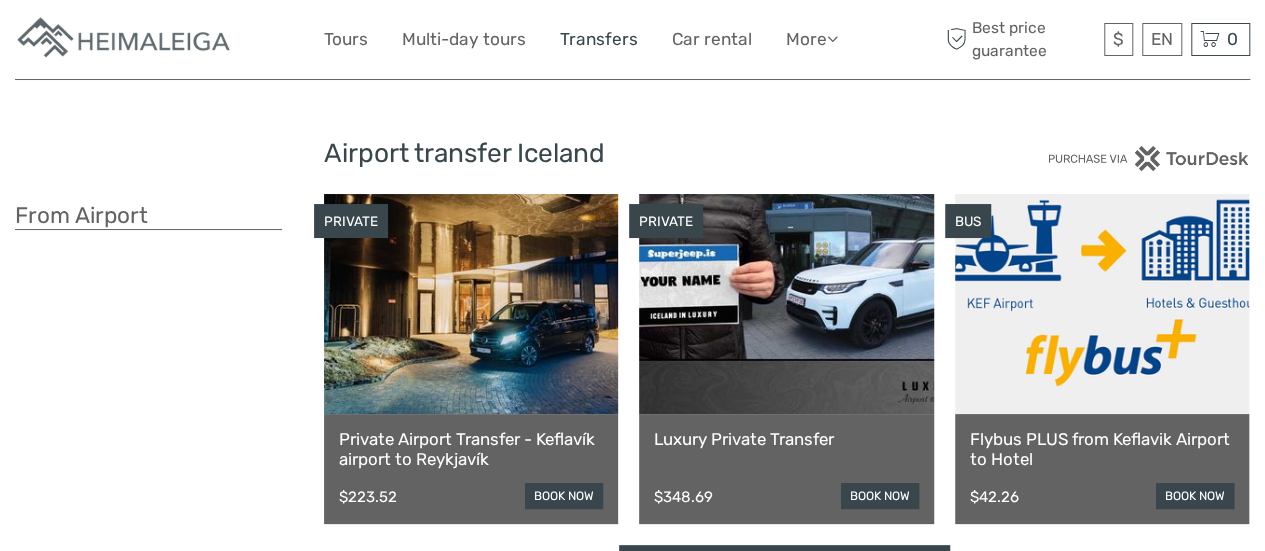 click on "Transfers" at bounding box center [599, 39] 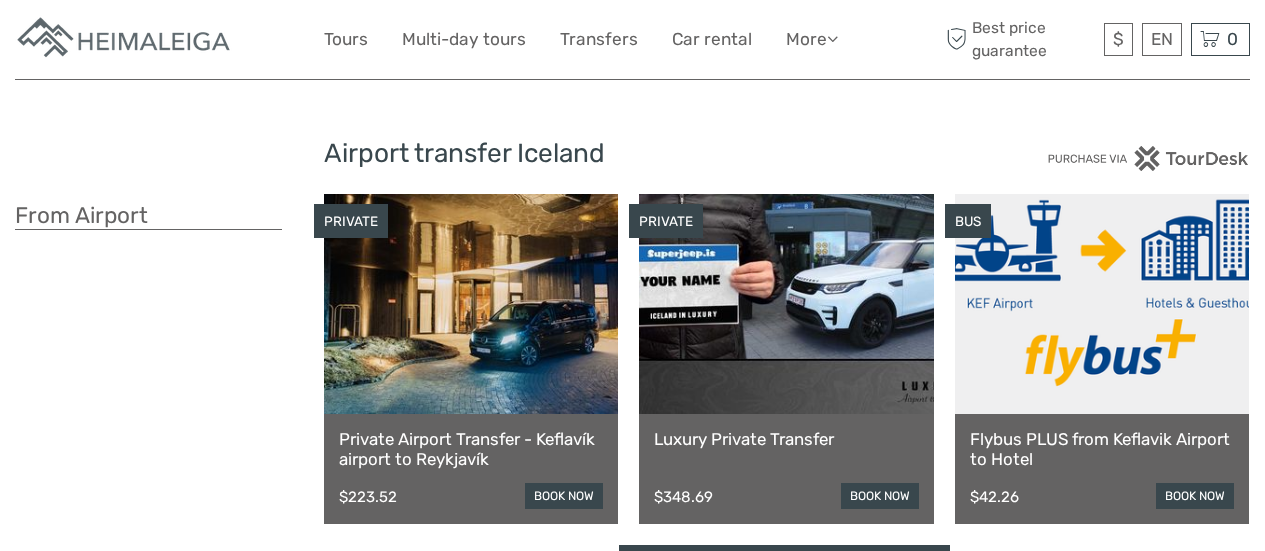 scroll, scrollTop: 0, scrollLeft: 0, axis: both 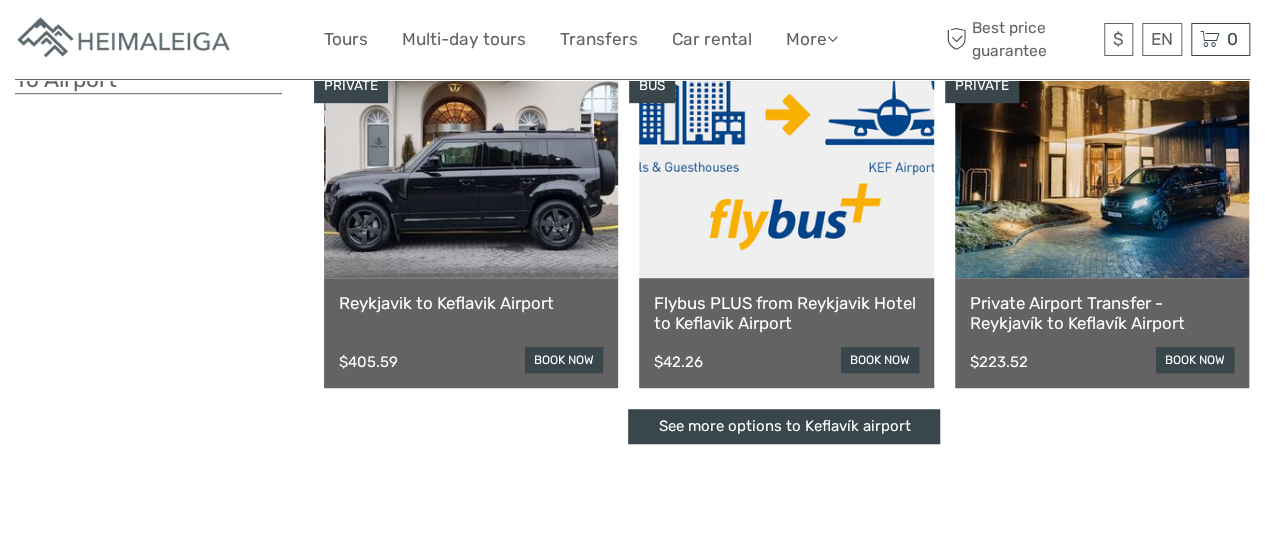 click on "See more options to Keflavík airport" at bounding box center (784, 426) 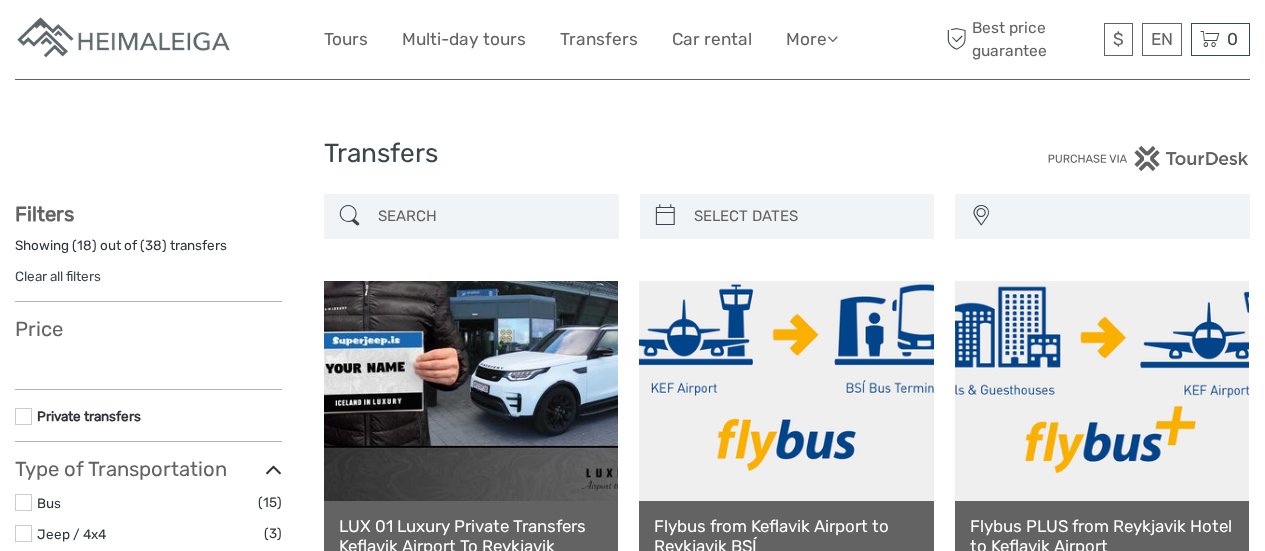 select 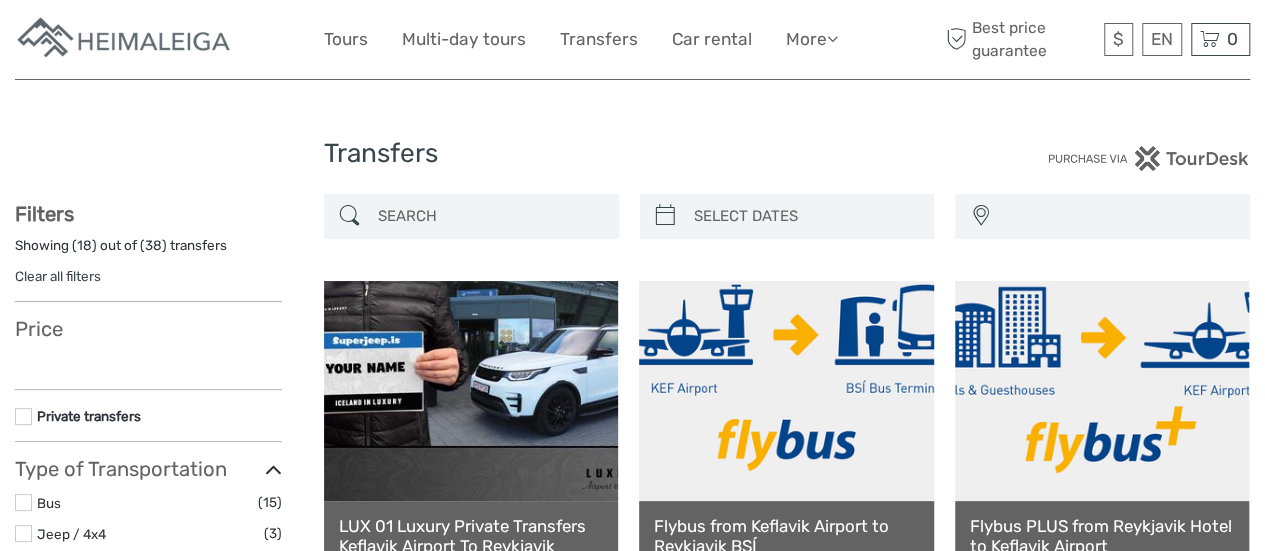 select 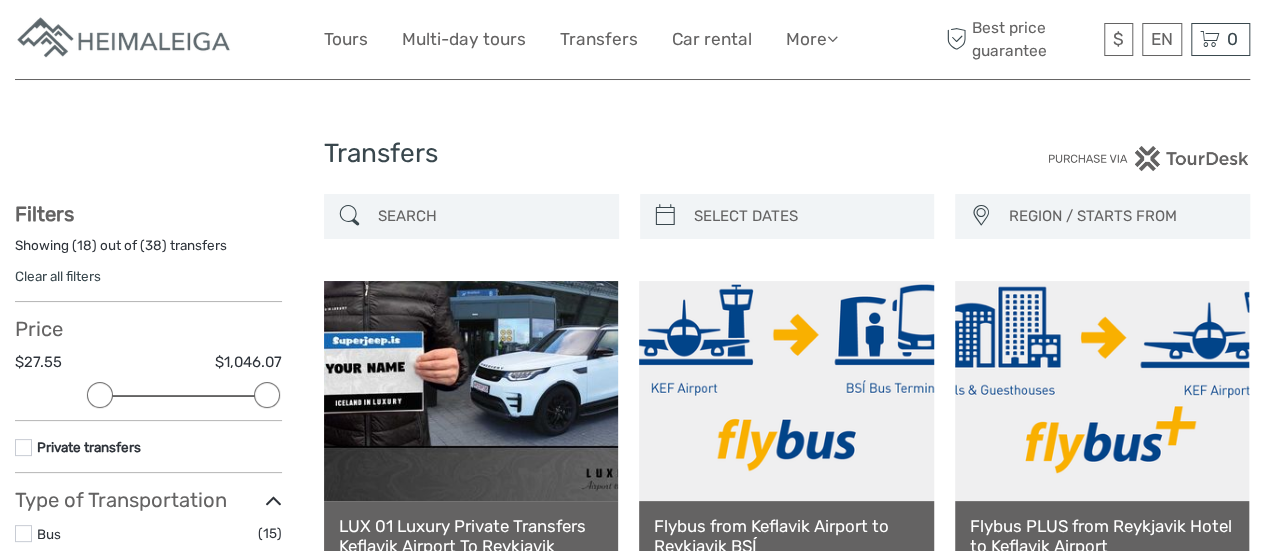 scroll, scrollTop: 0, scrollLeft: 0, axis: both 